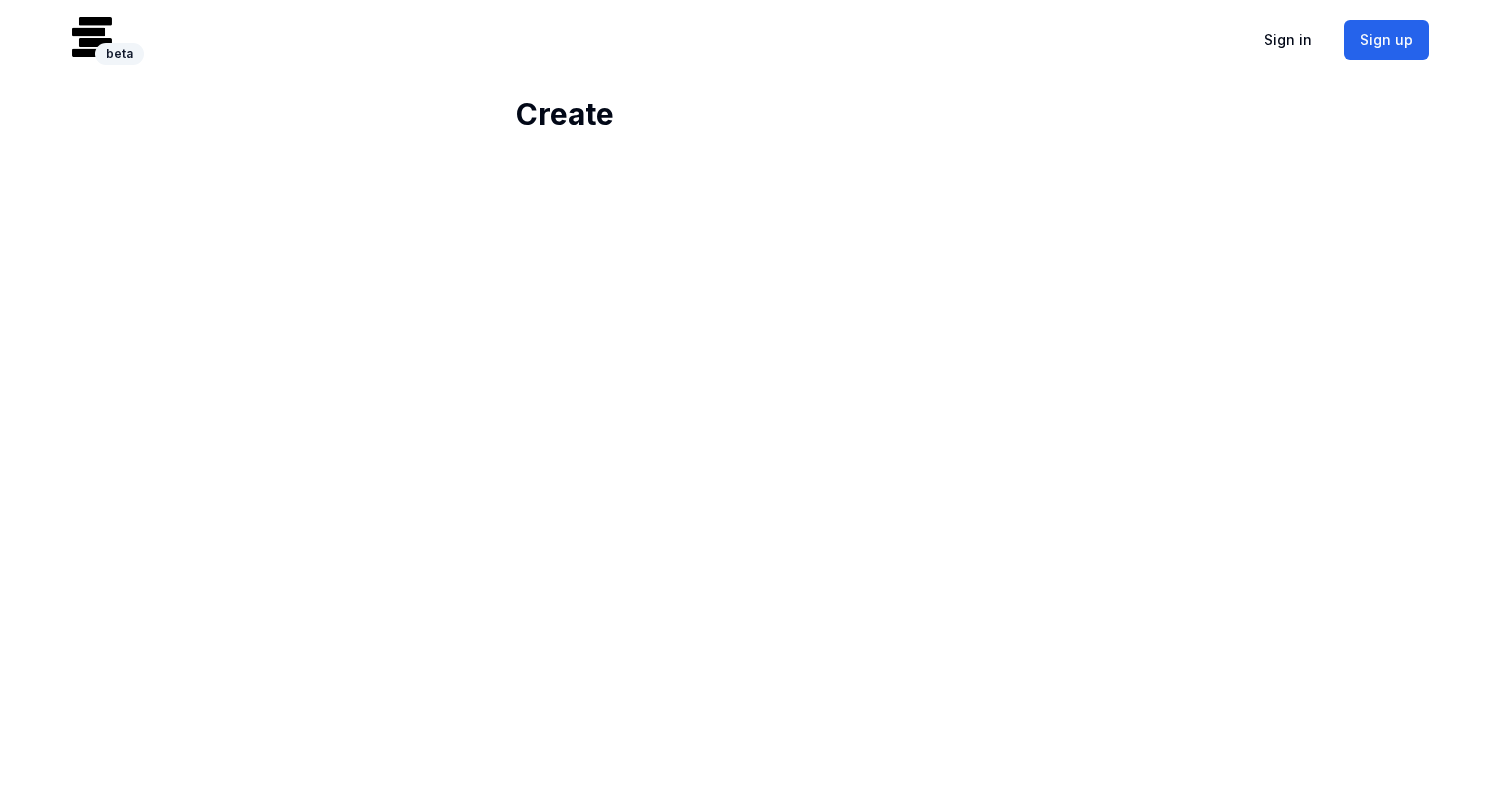scroll, scrollTop: 0, scrollLeft: 0, axis: both 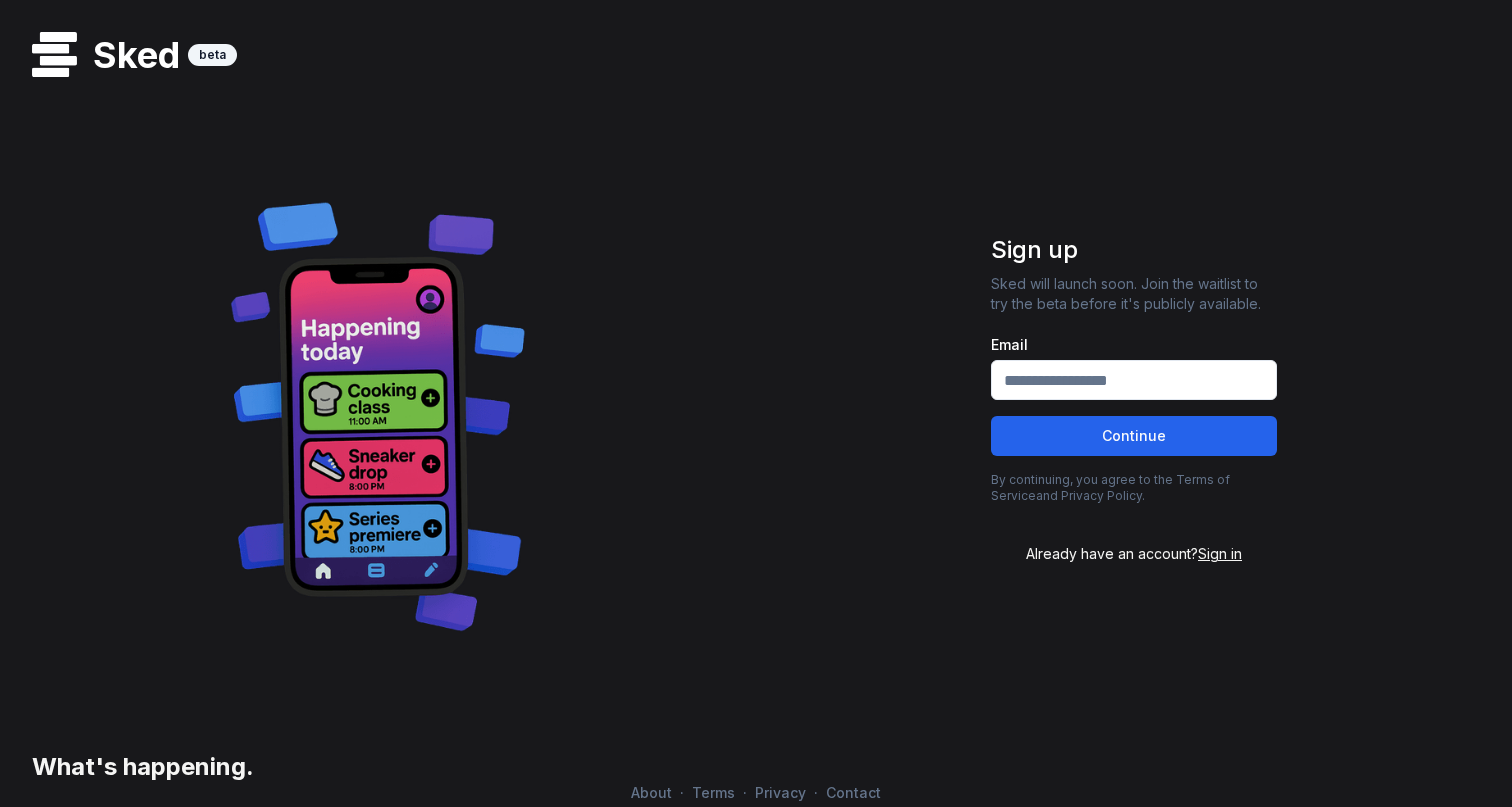 click on "Sign in" at bounding box center [1220, 553] 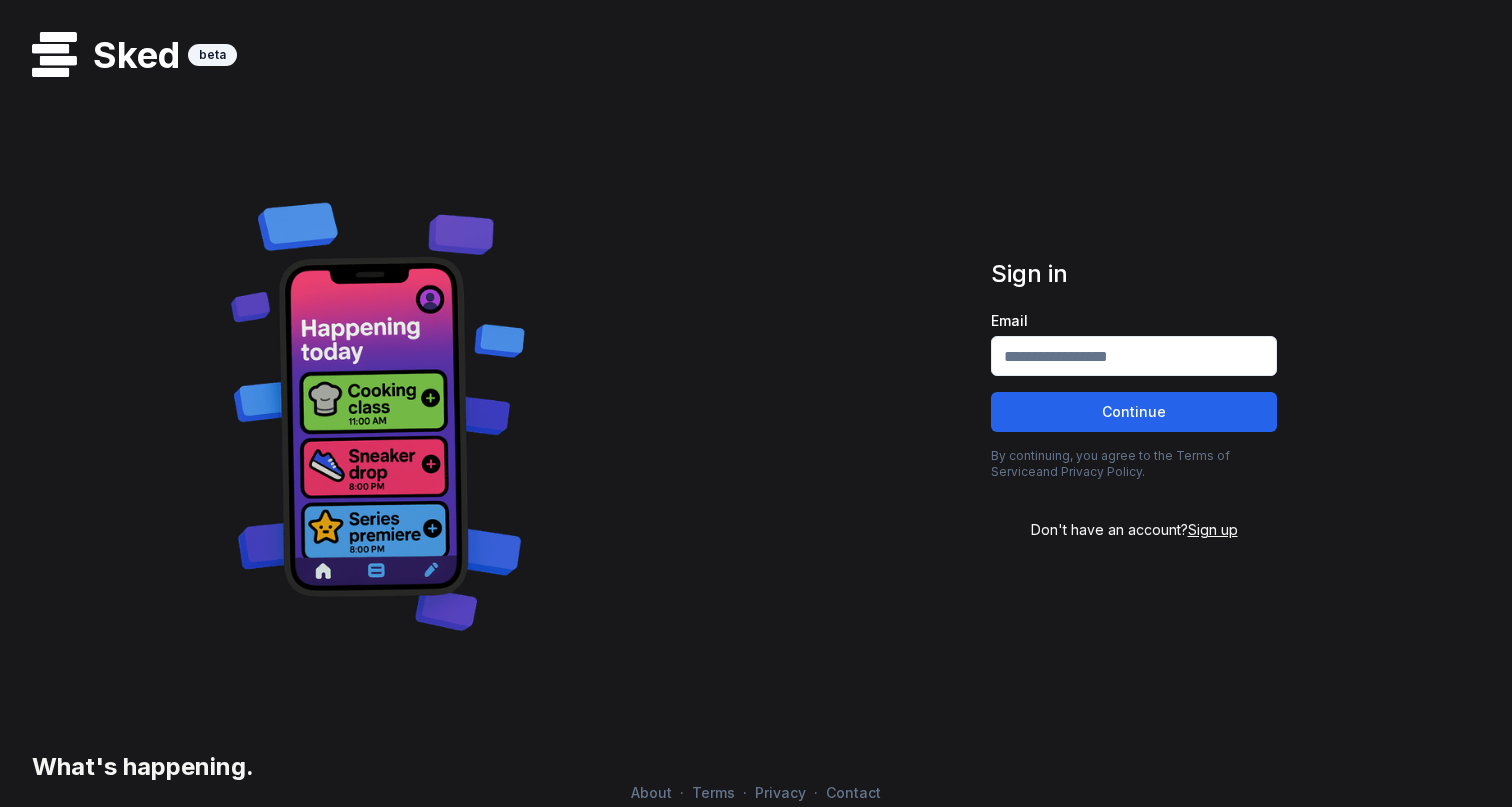 click on "Email" at bounding box center [1134, 356] 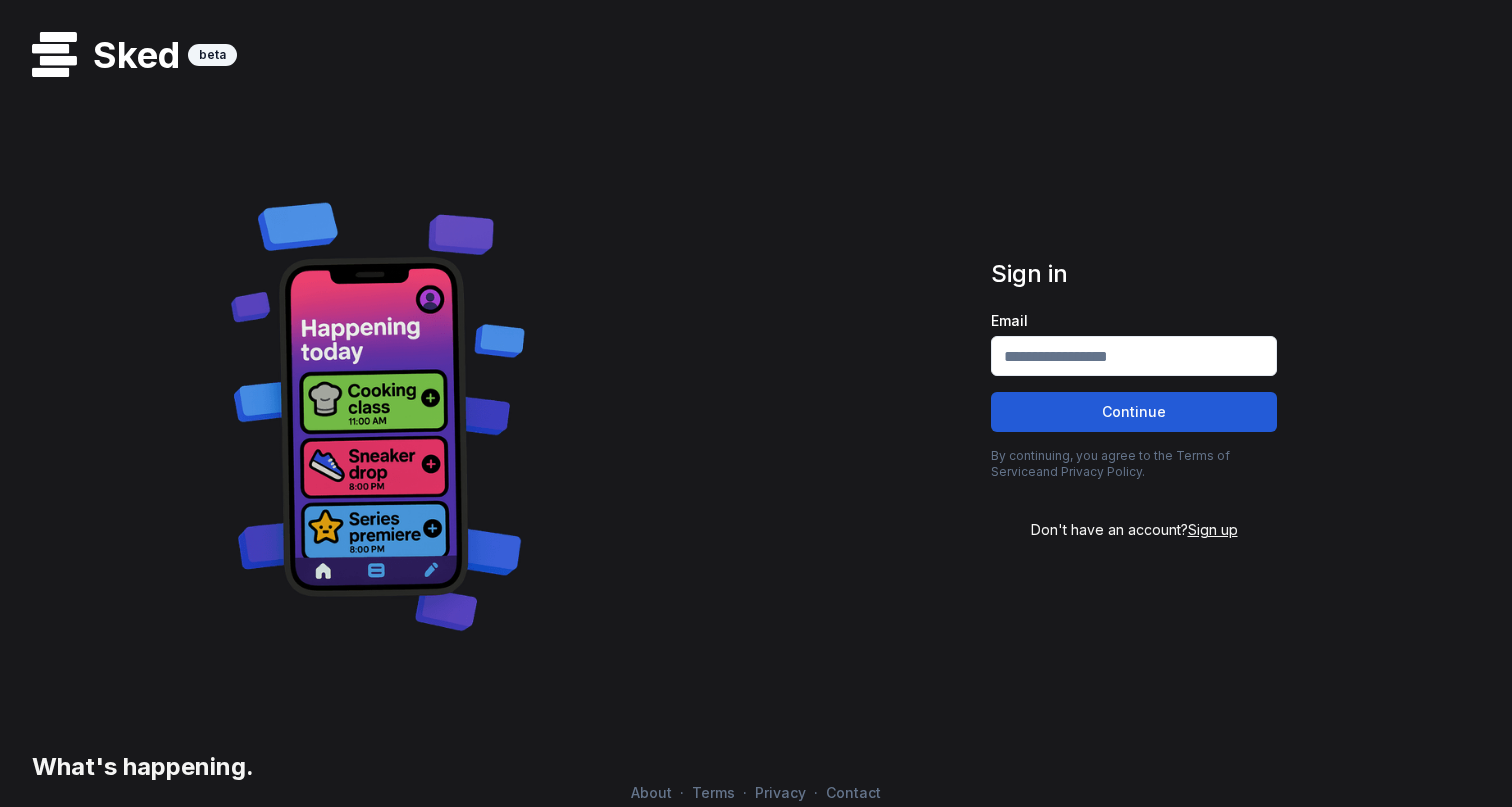 type on "**********" 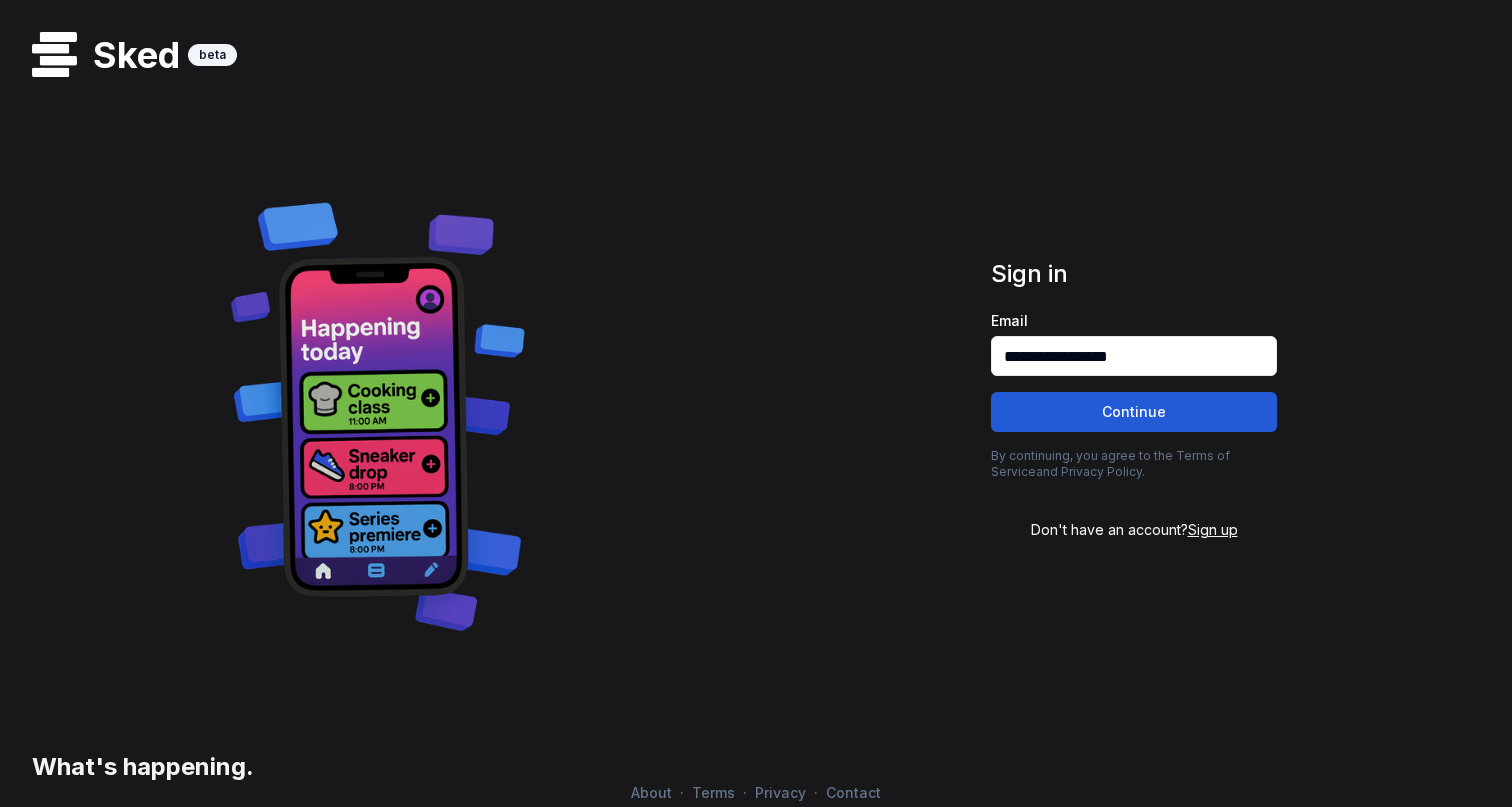 click on "Continue" at bounding box center (1134, 412) 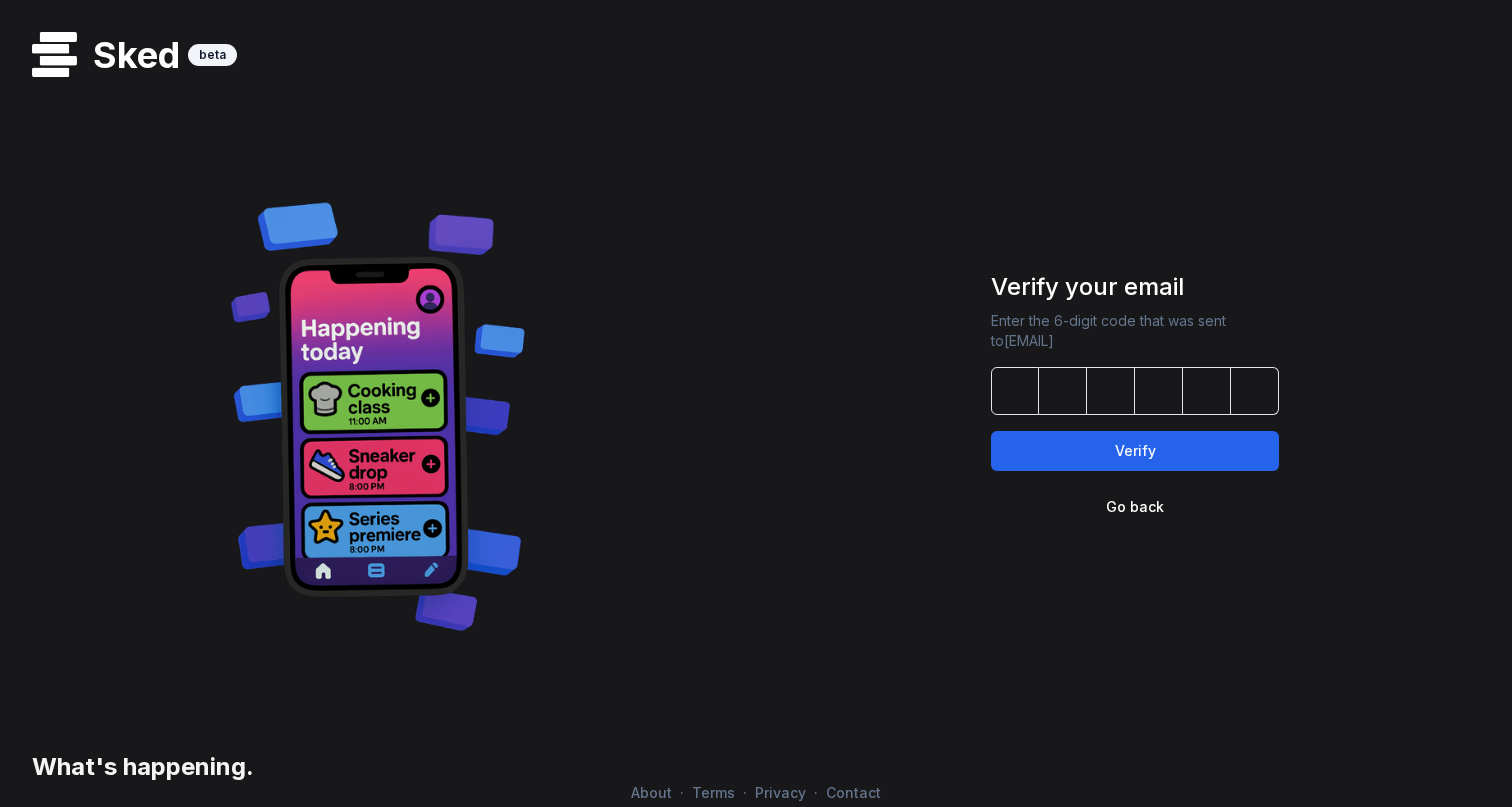 click at bounding box center (1135, 391) 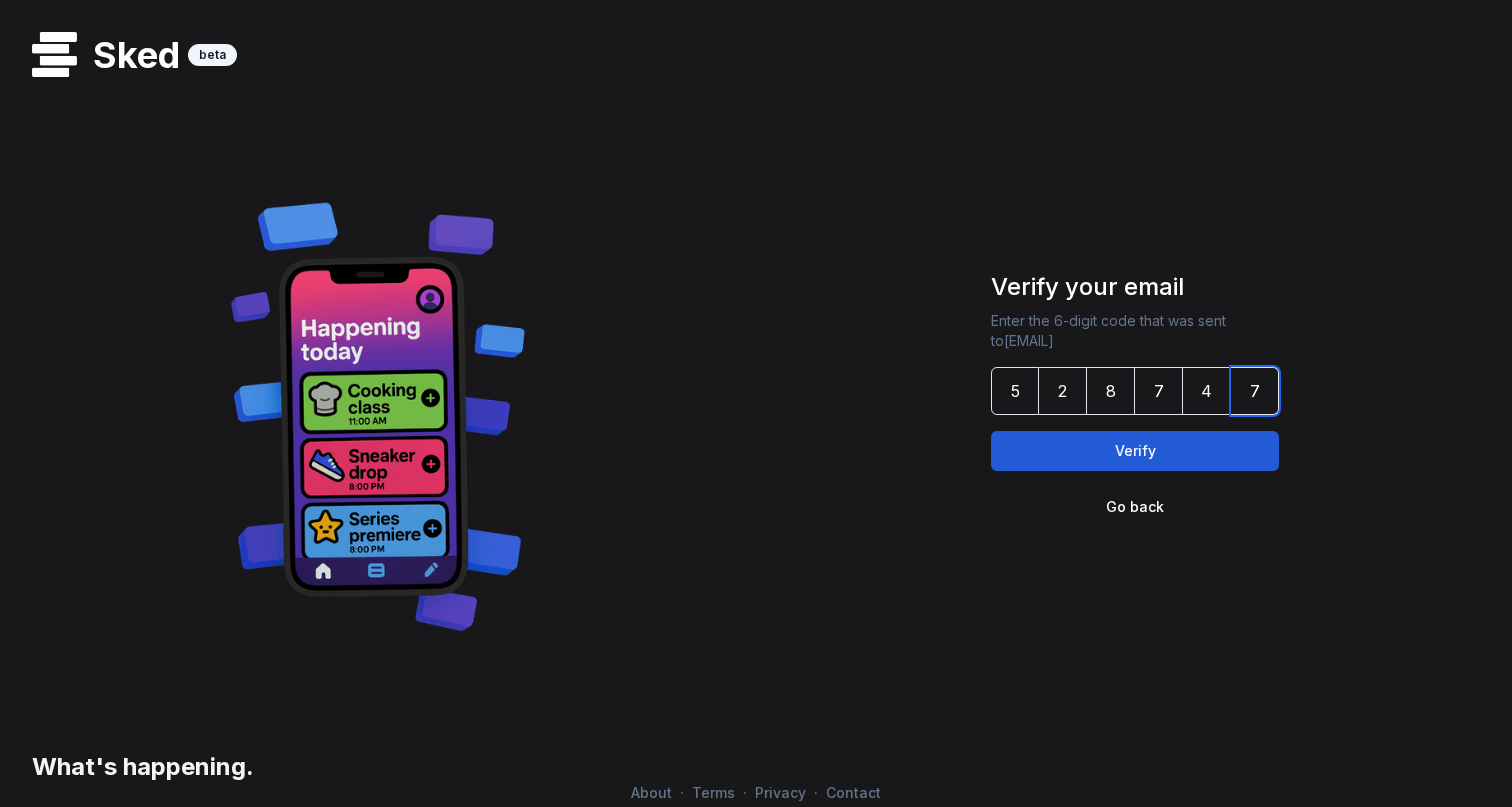 type on "******" 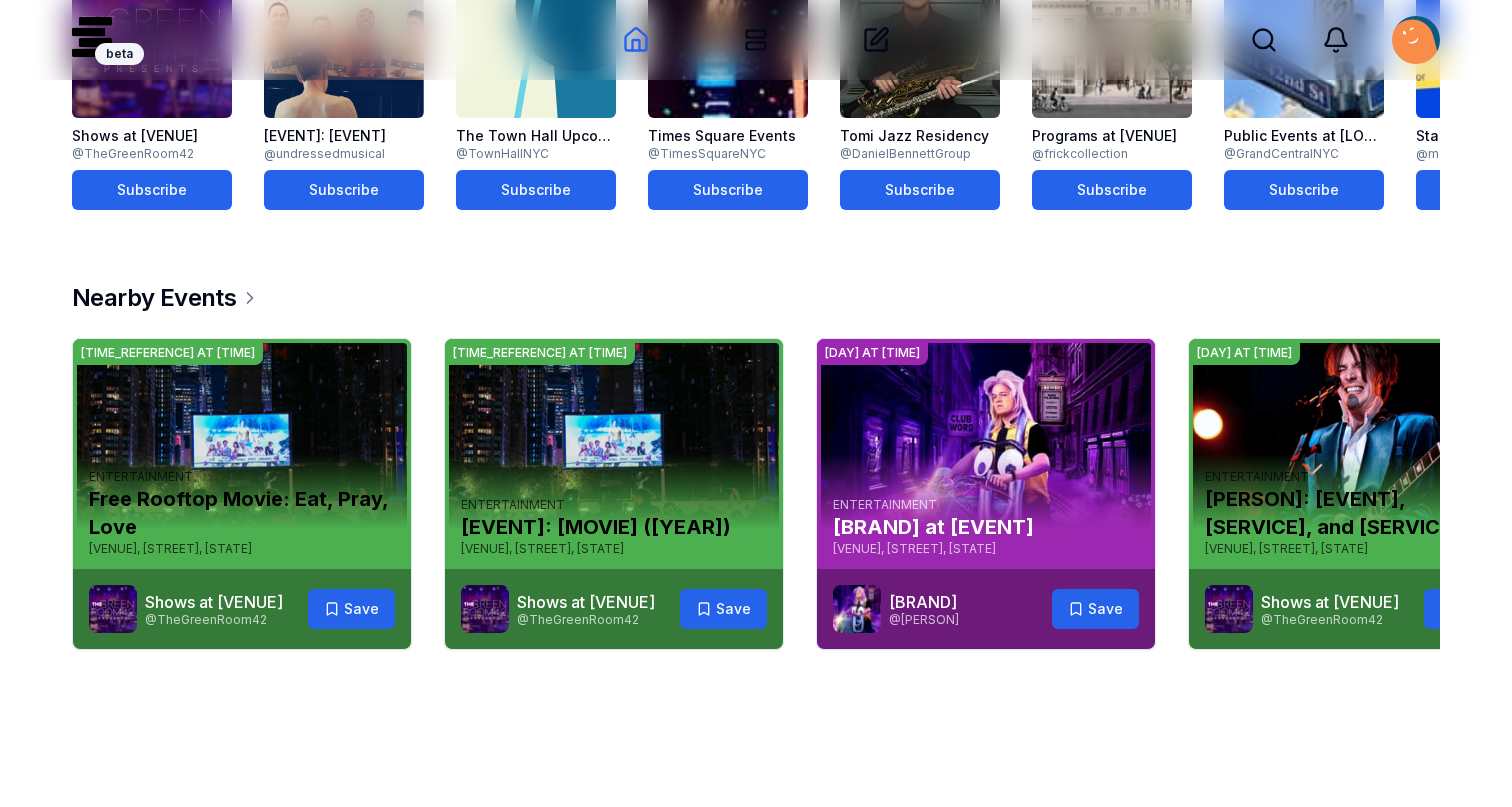scroll, scrollTop: 2688, scrollLeft: 0, axis: vertical 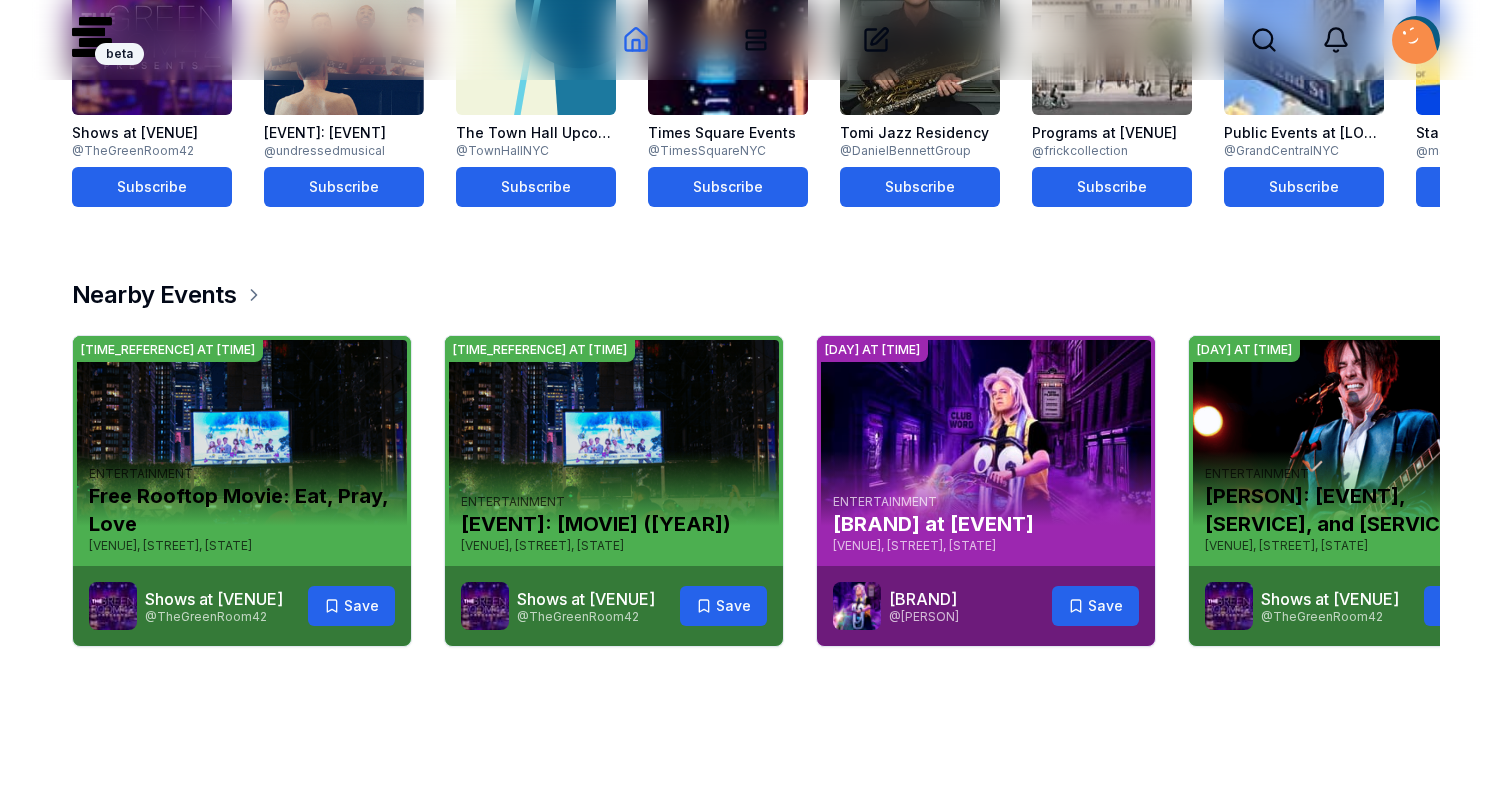 click on "Nearby Events" at bounding box center [154, 295] 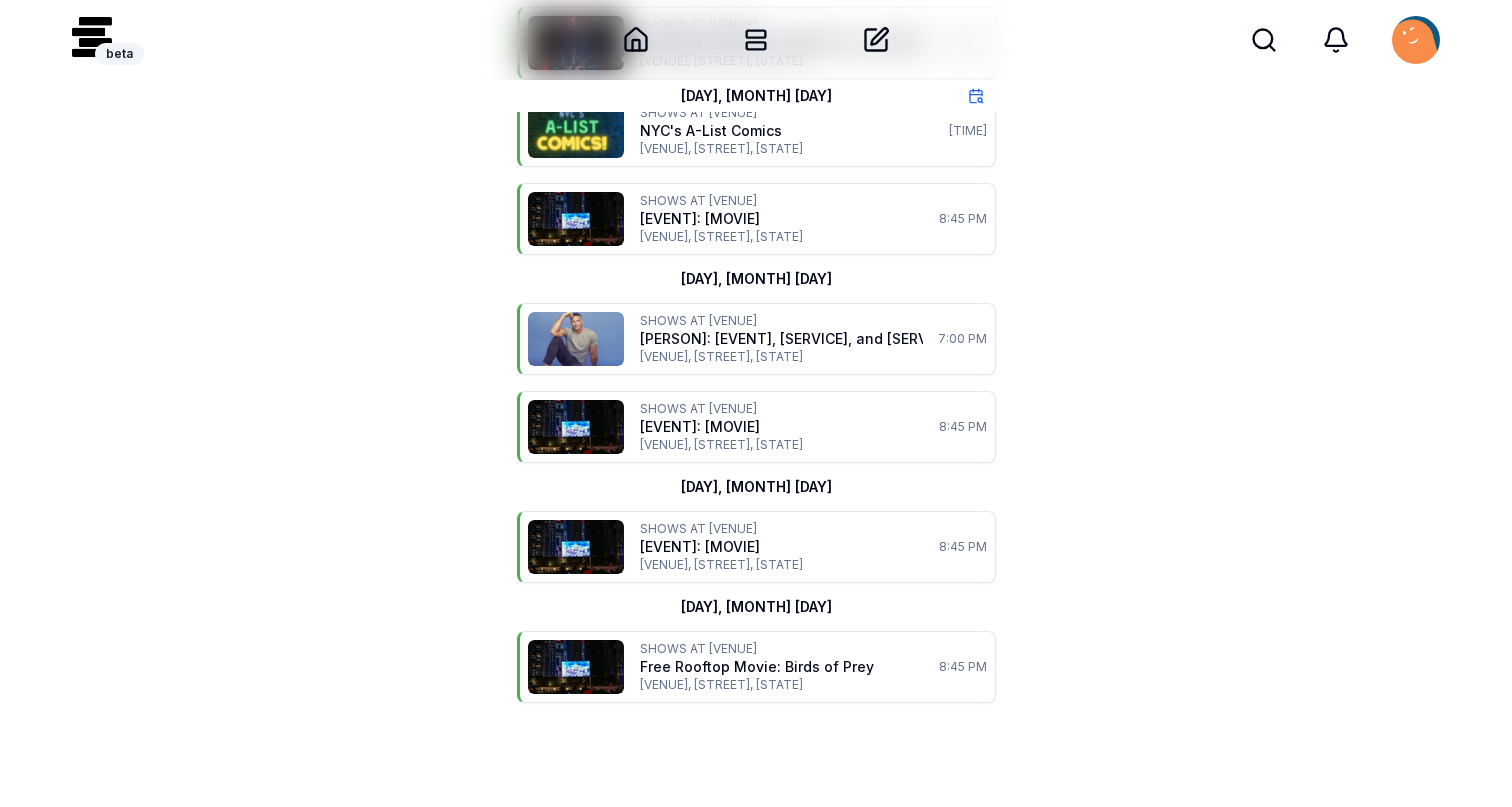 scroll, scrollTop: 0, scrollLeft: 0, axis: both 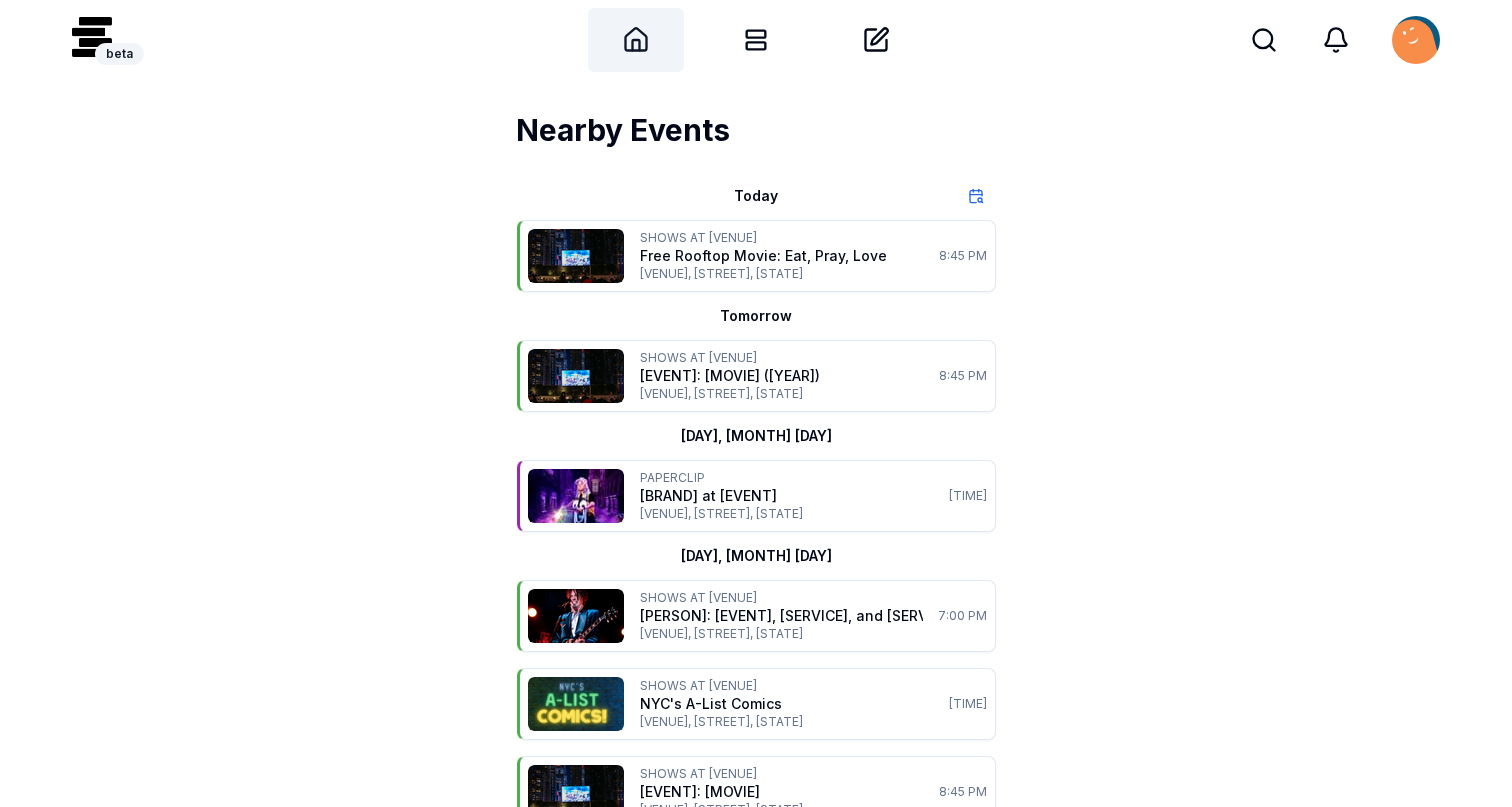 click 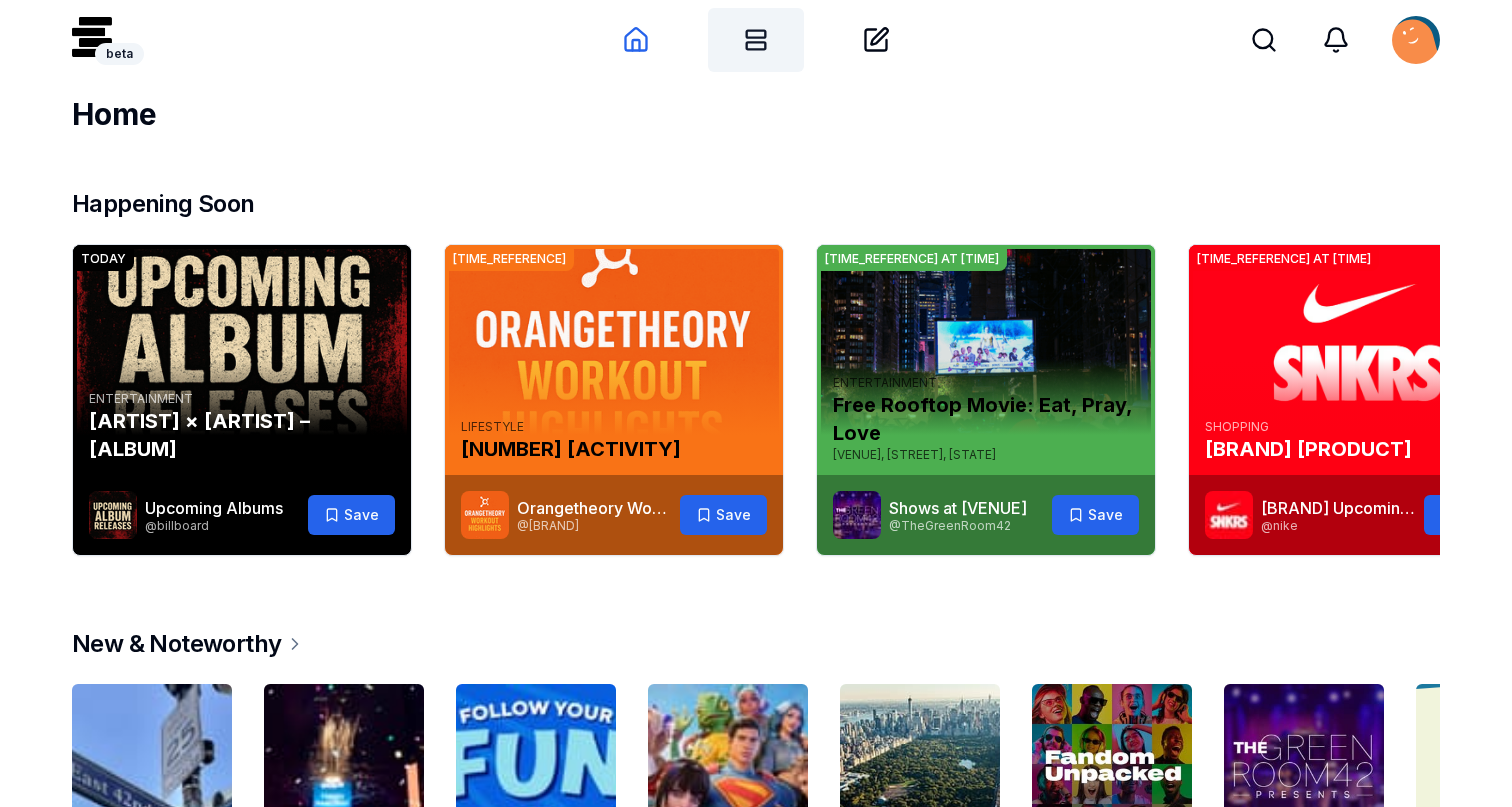 click 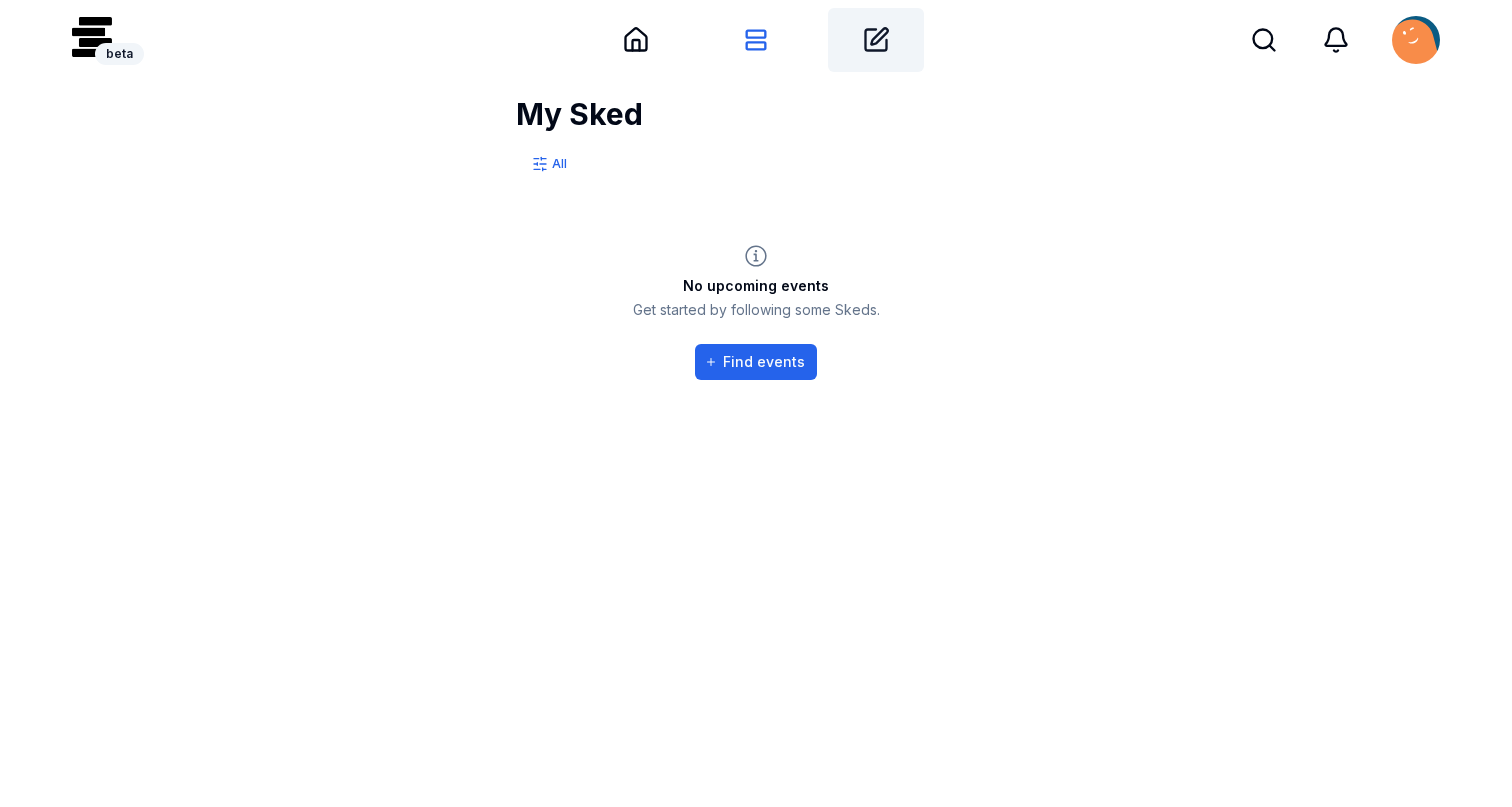 click on "Create" at bounding box center (876, 40) 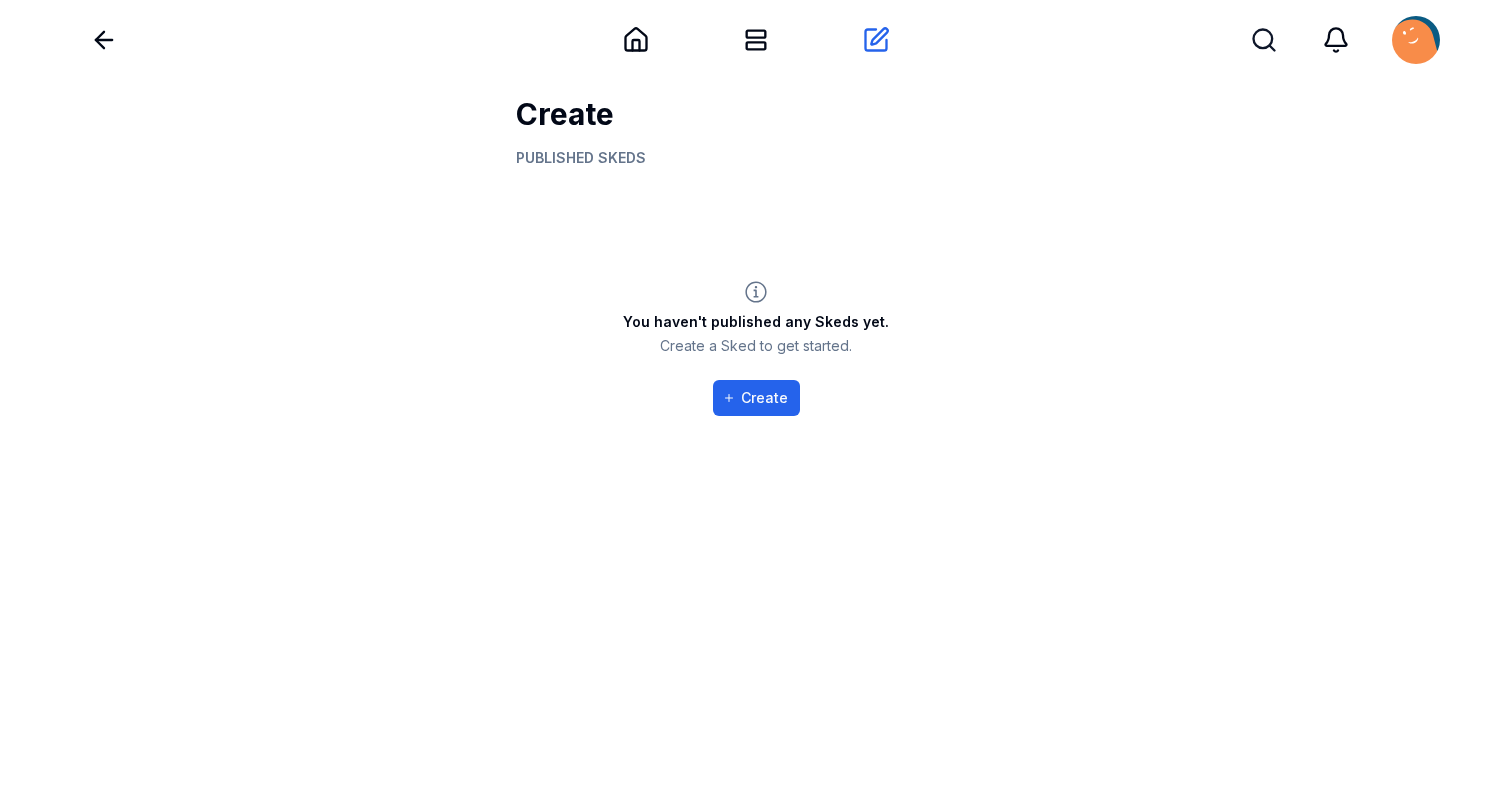 click on "Search" at bounding box center [1264, 40] 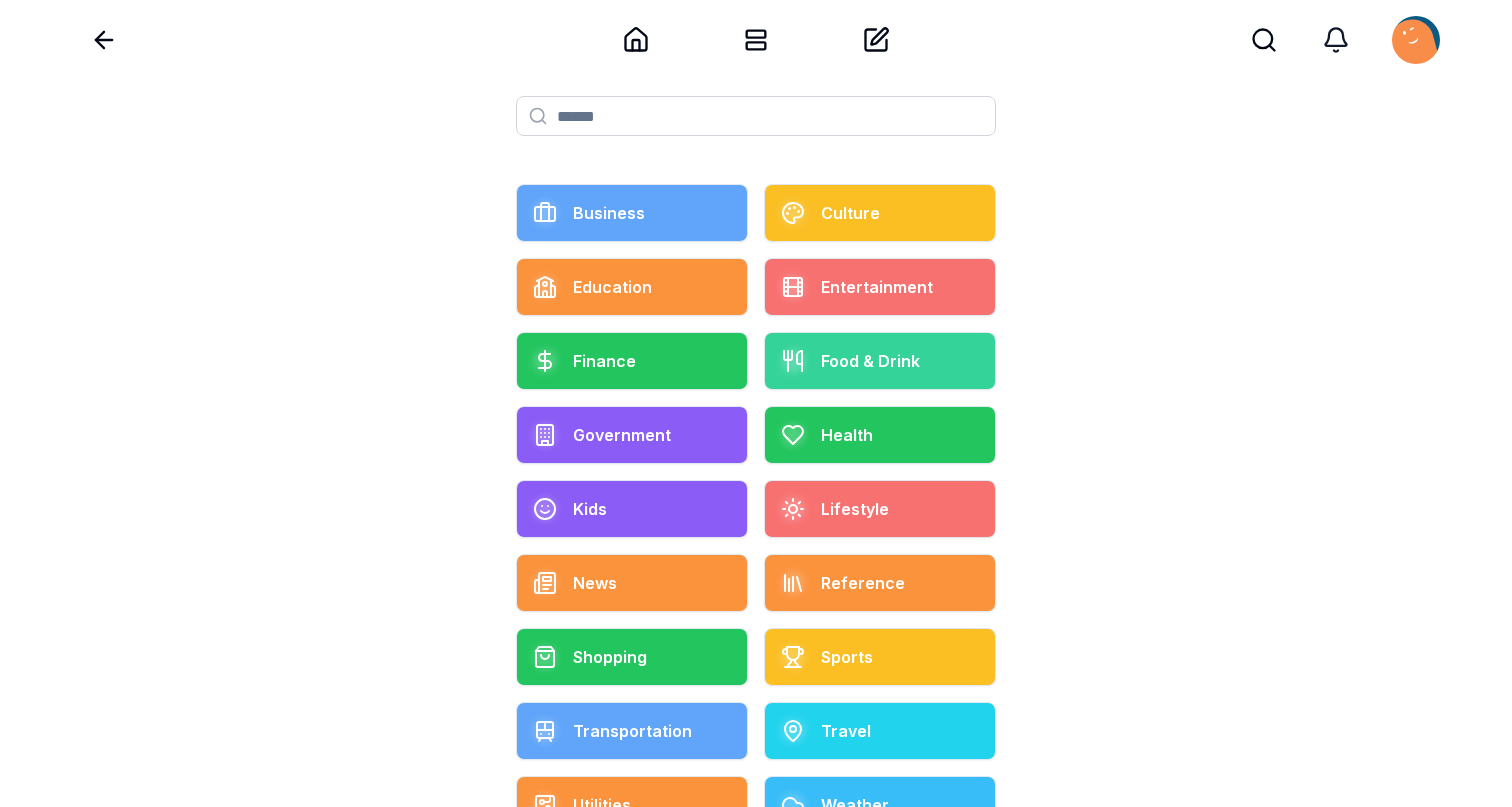 click 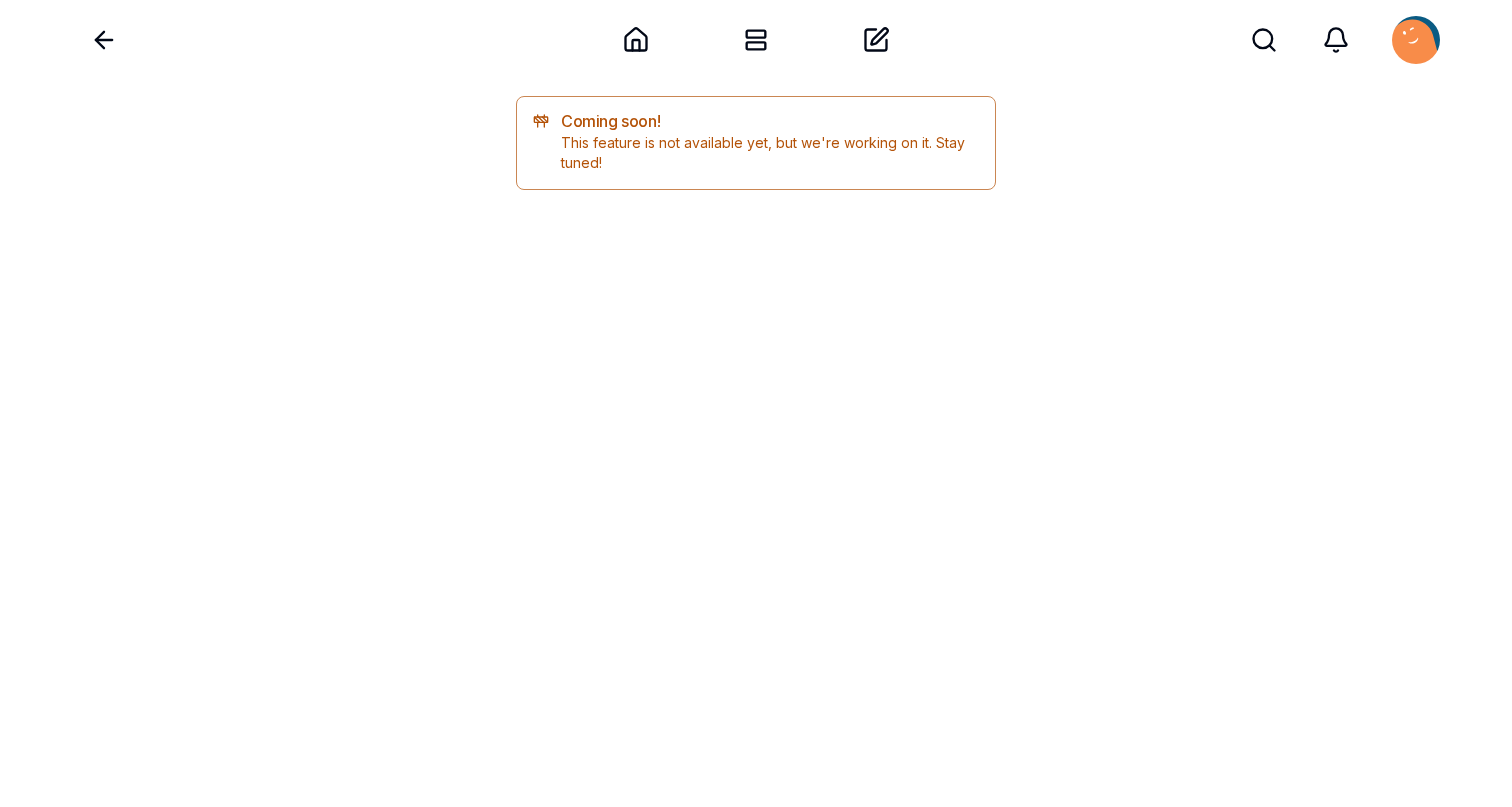 click at bounding box center [1416, 40] 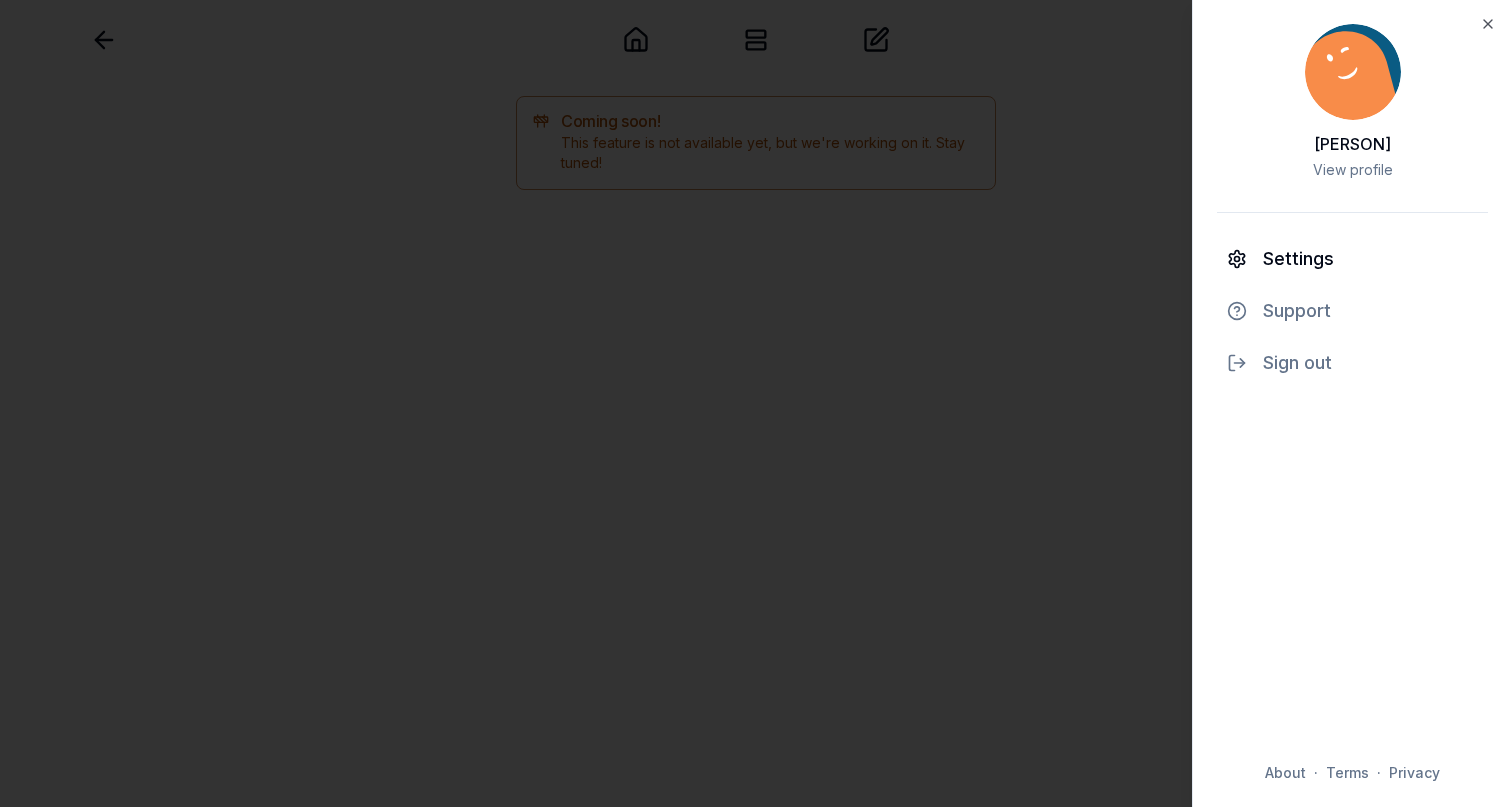 click on "Settings" at bounding box center (1352, 259) 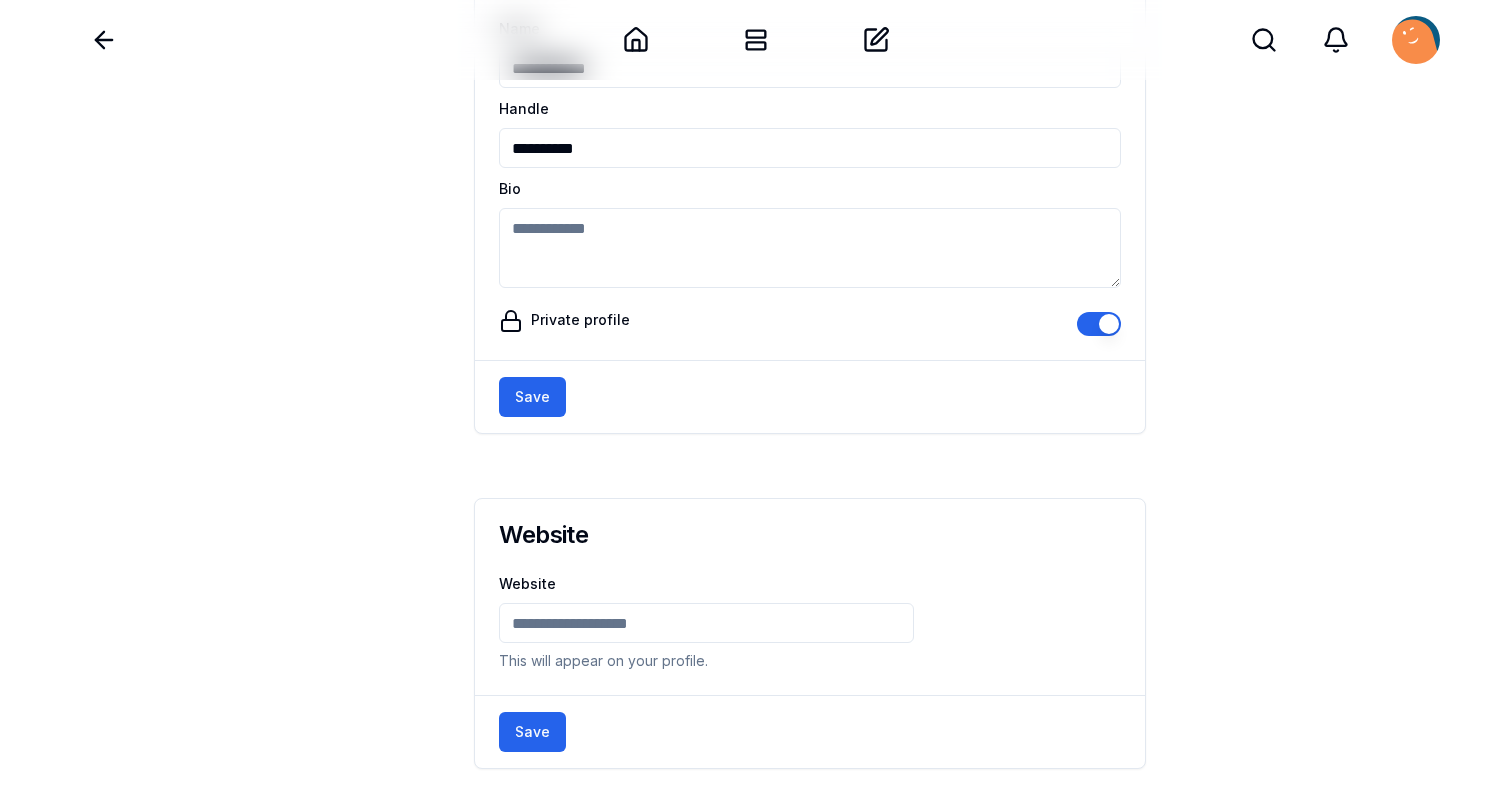 scroll, scrollTop: 0, scrollLeft: 0, axis: both 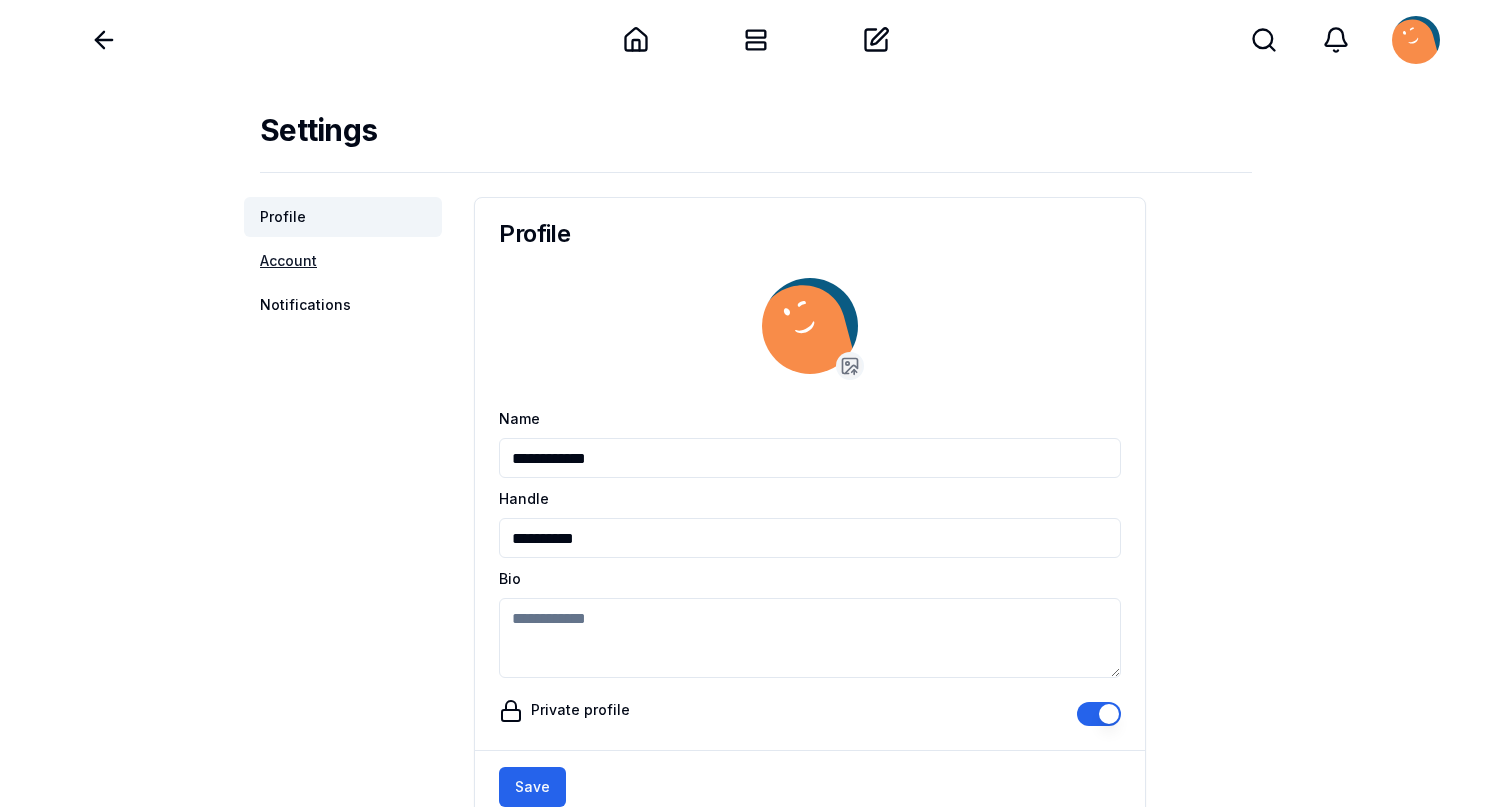 click on "Account" at bounding box center (343, 261) 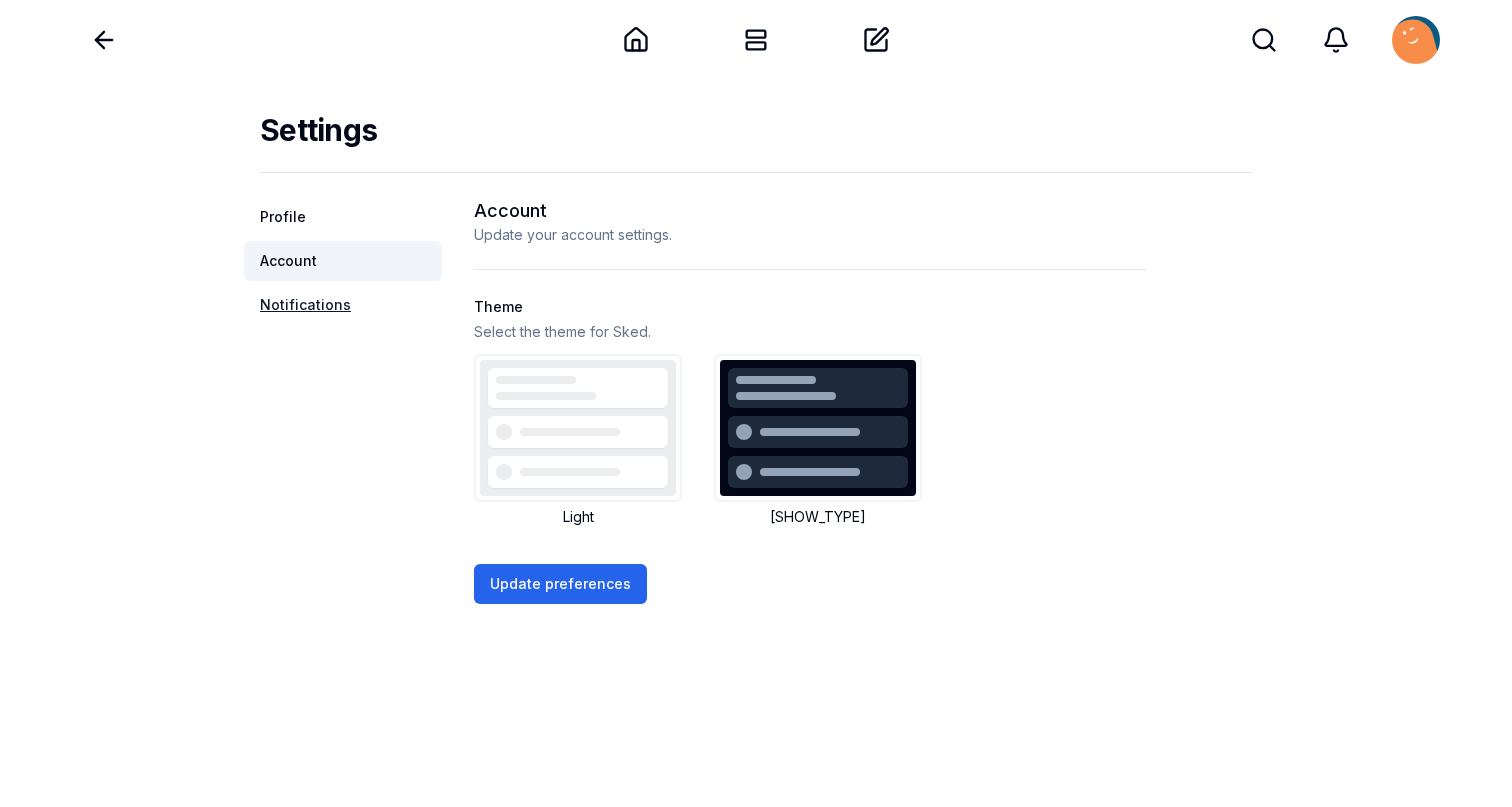 click on "Notifications" at bounding box center [343, 305] 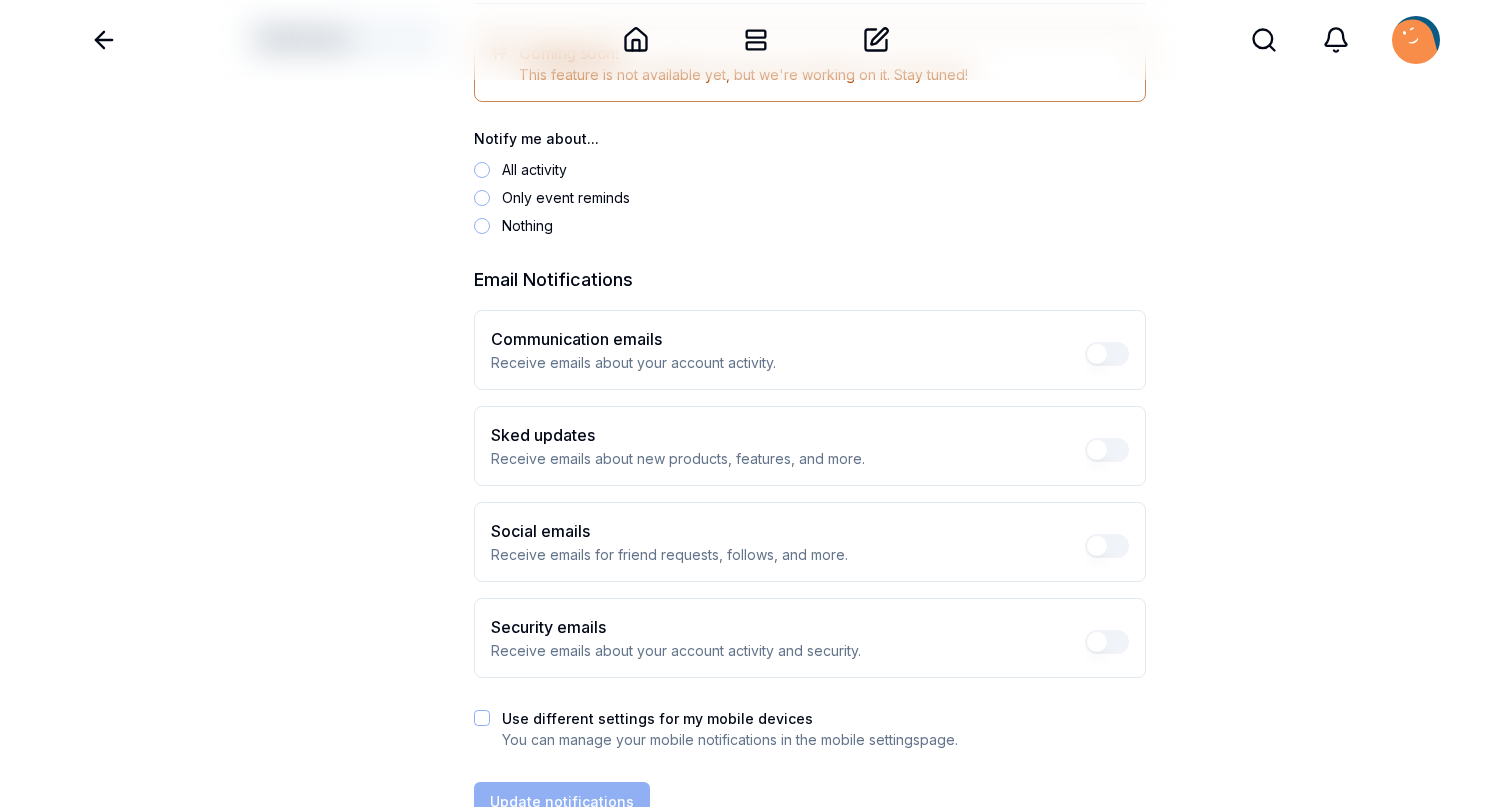 scroll, scrollTop: 345, scrollLeft: 0, axis: vertical 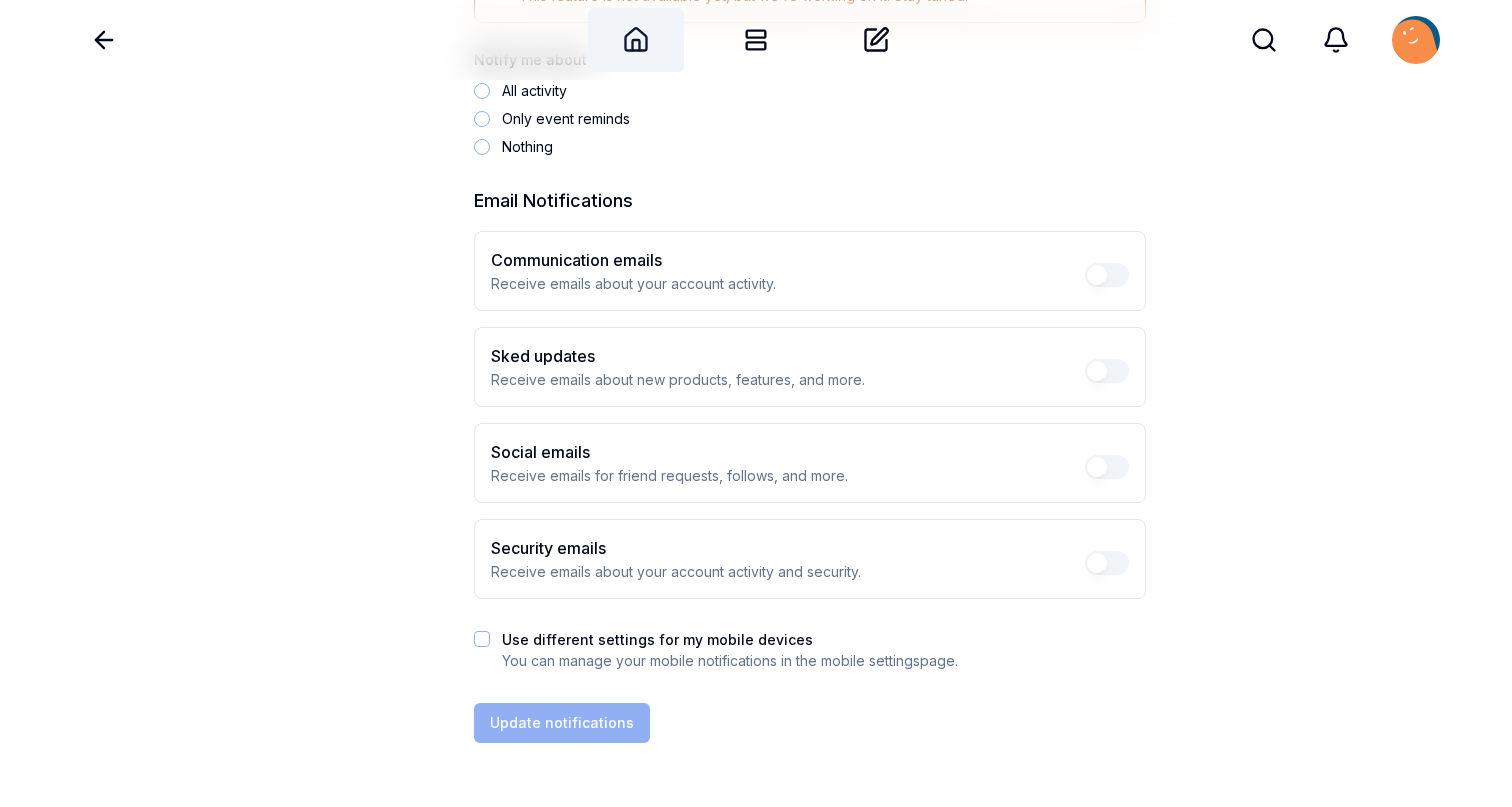 click 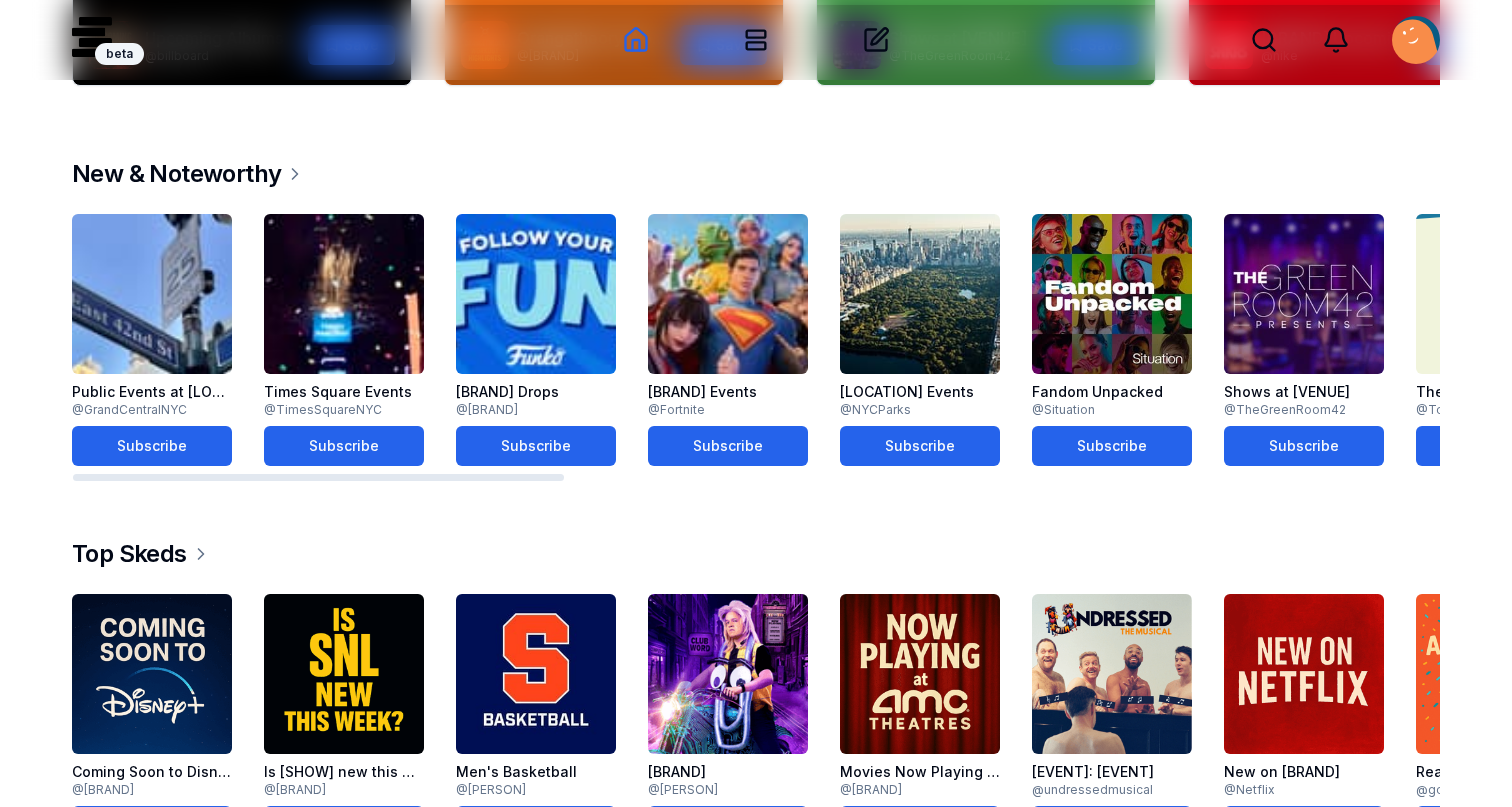 scroll, scrollTop: 473, scrollLeft: 0, axis: vertical 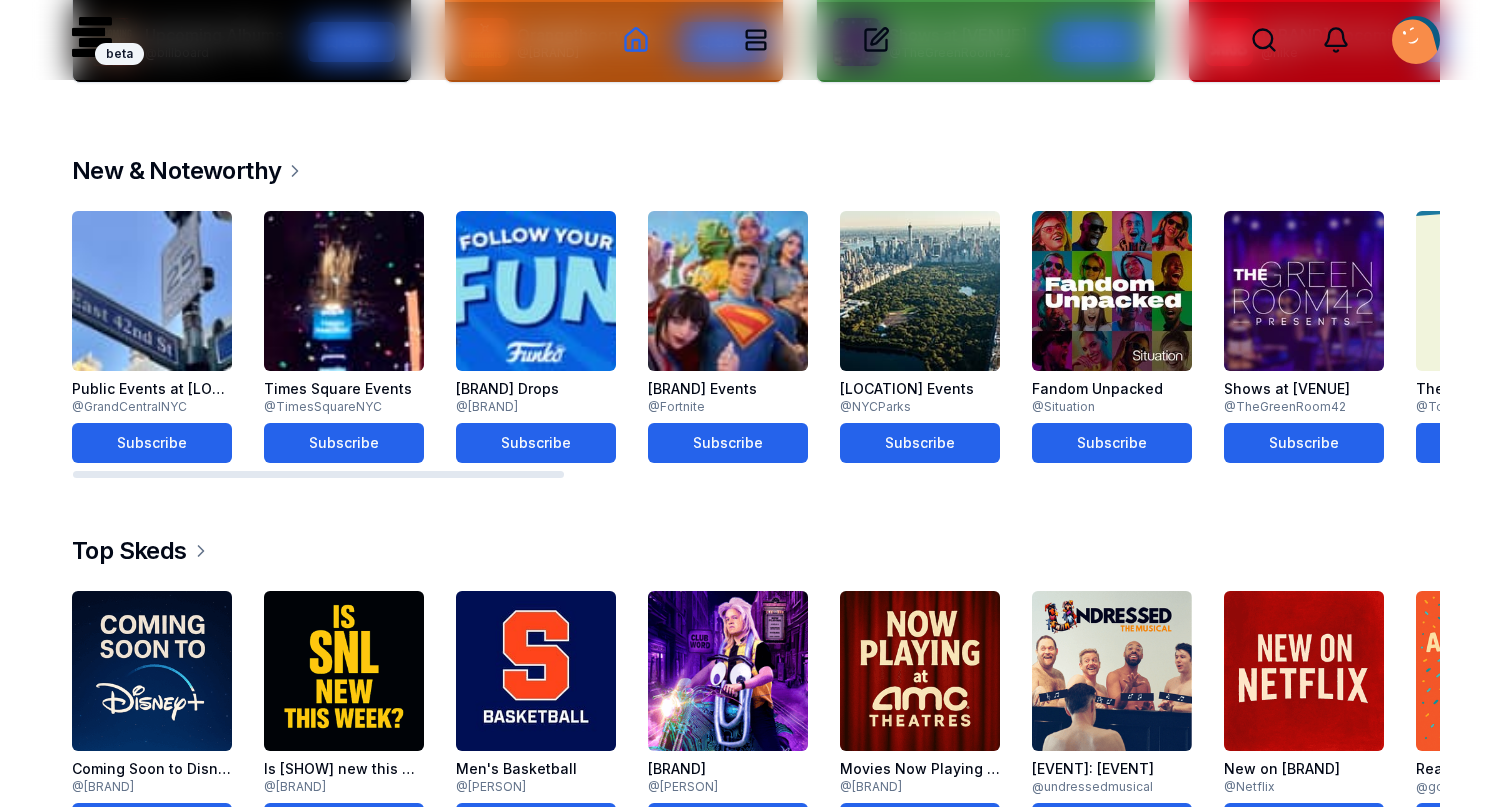 click at bounding box center [152, 291] 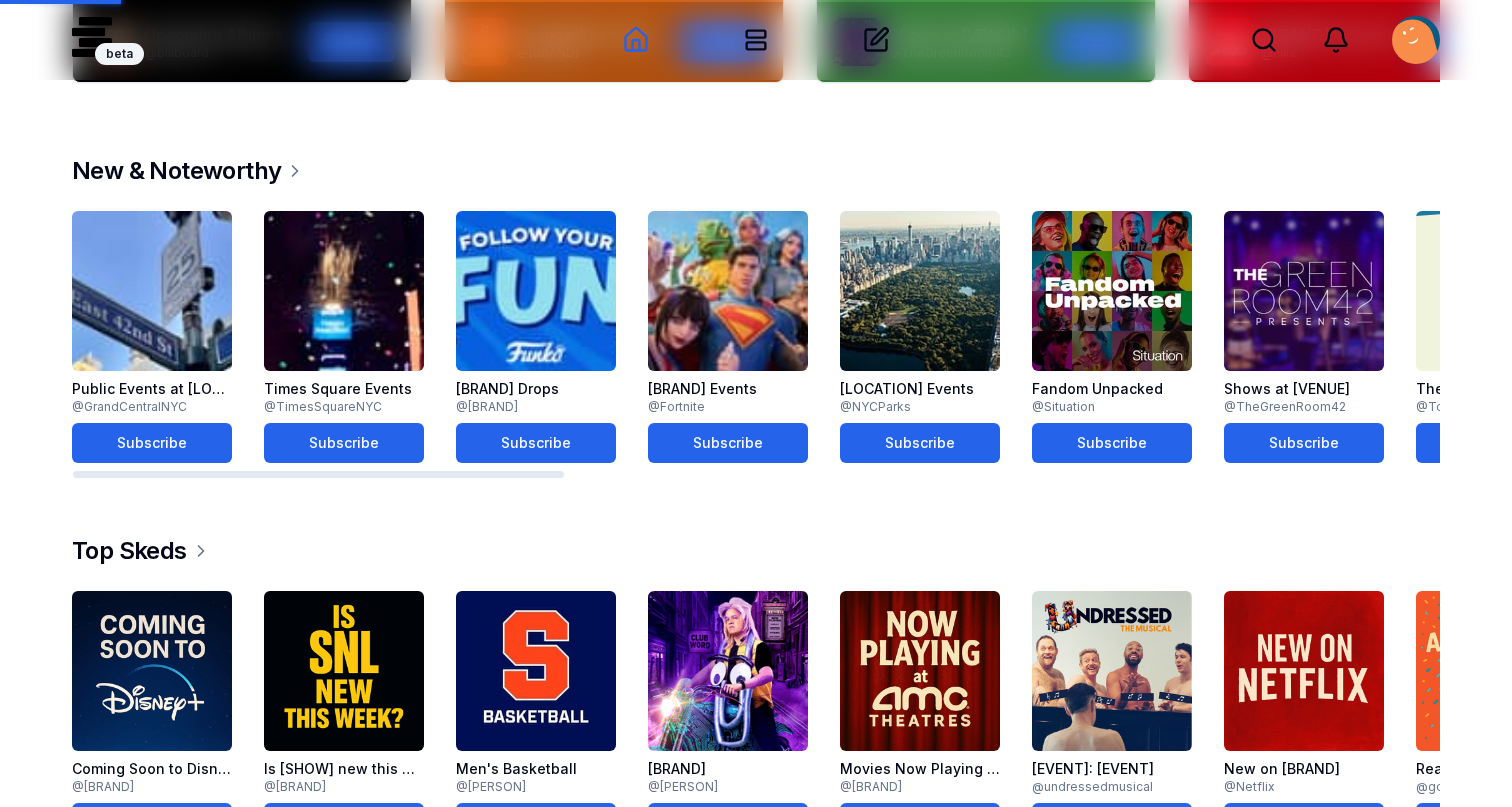 scroll, scrollTop: 0, scrollLeft: 0, axis: both 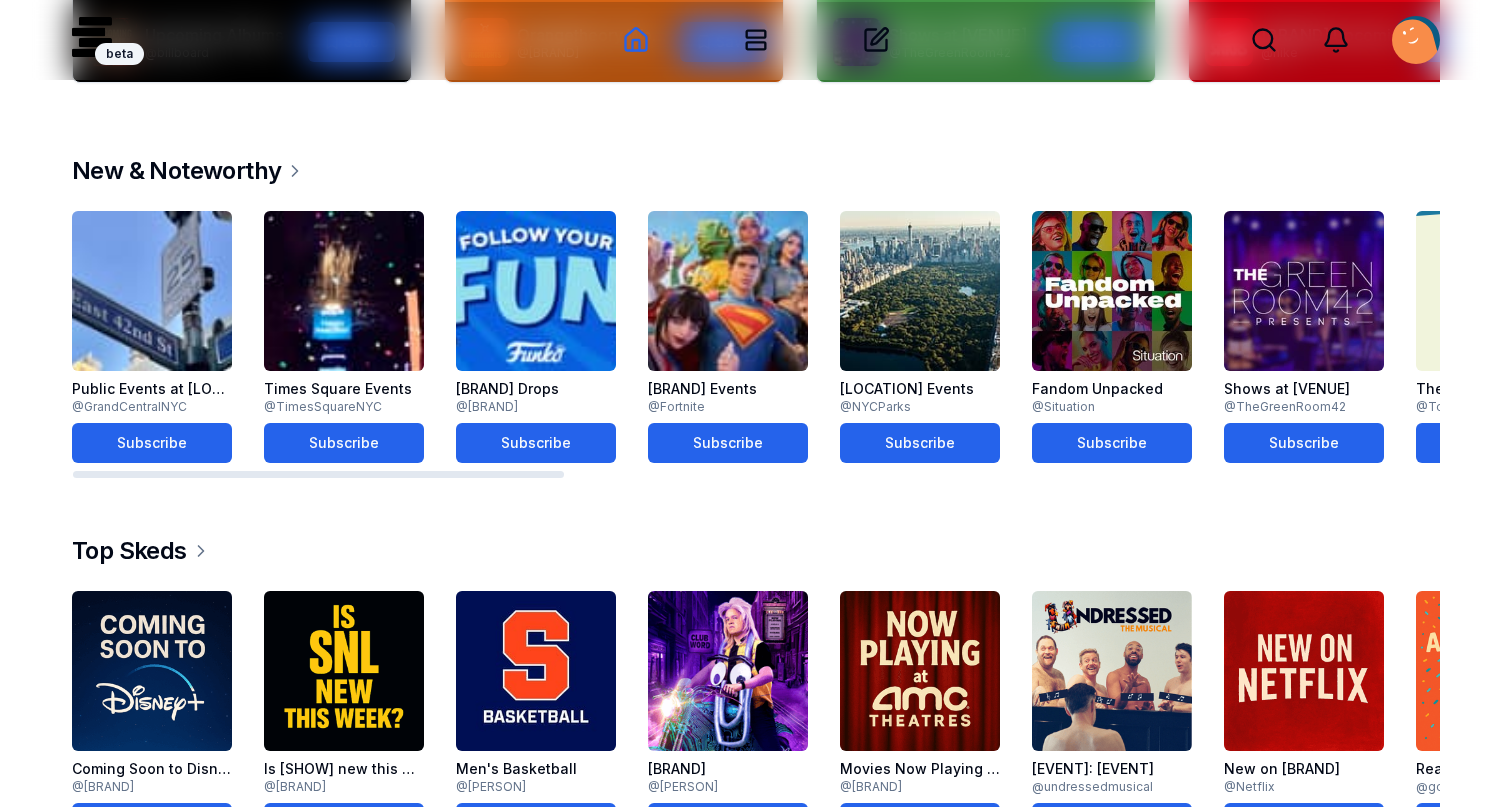 click at bounding box center [344, 291] 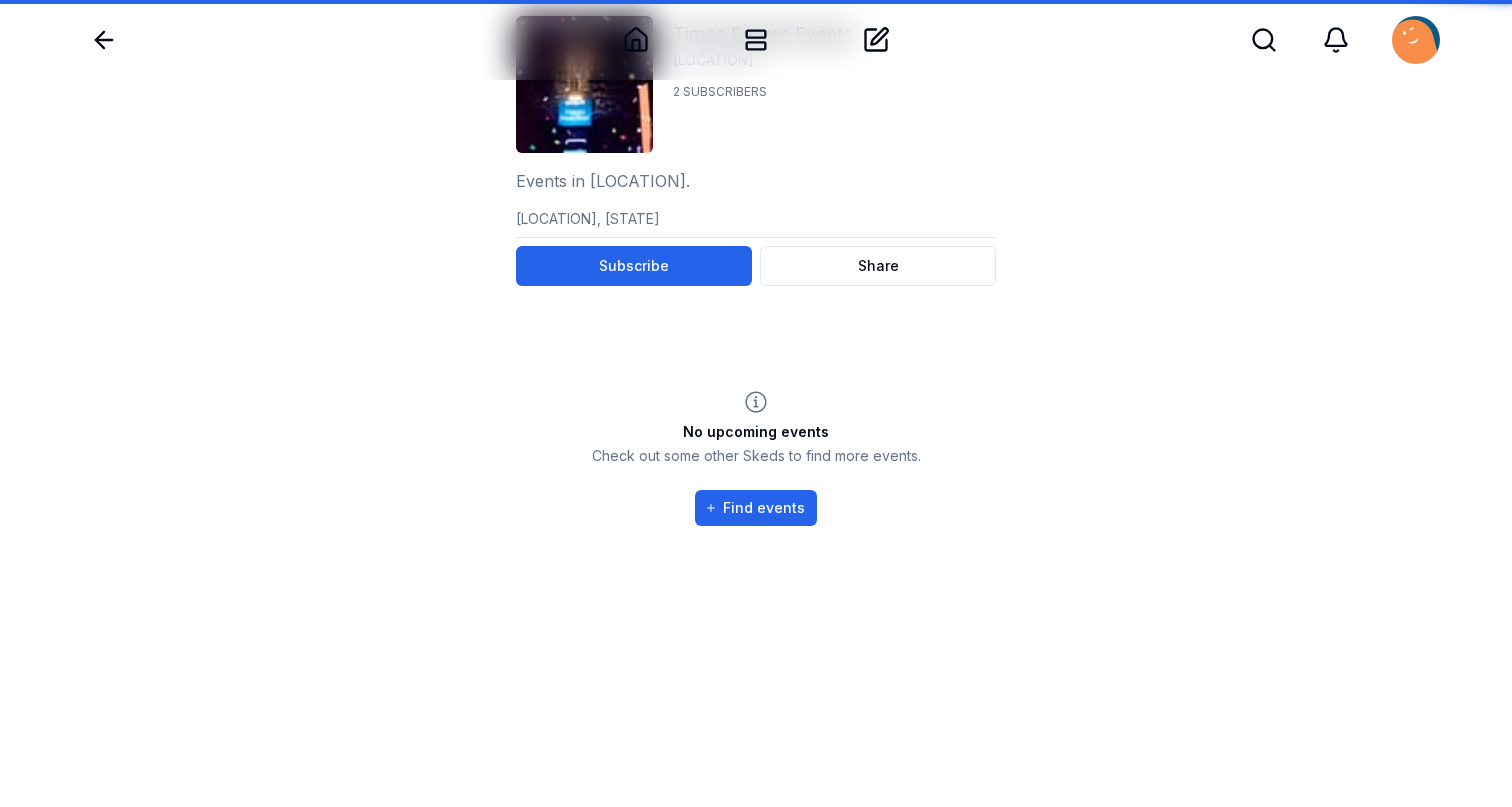 scroll, scrollTop: 0, scrollLeft: 0, axis: both 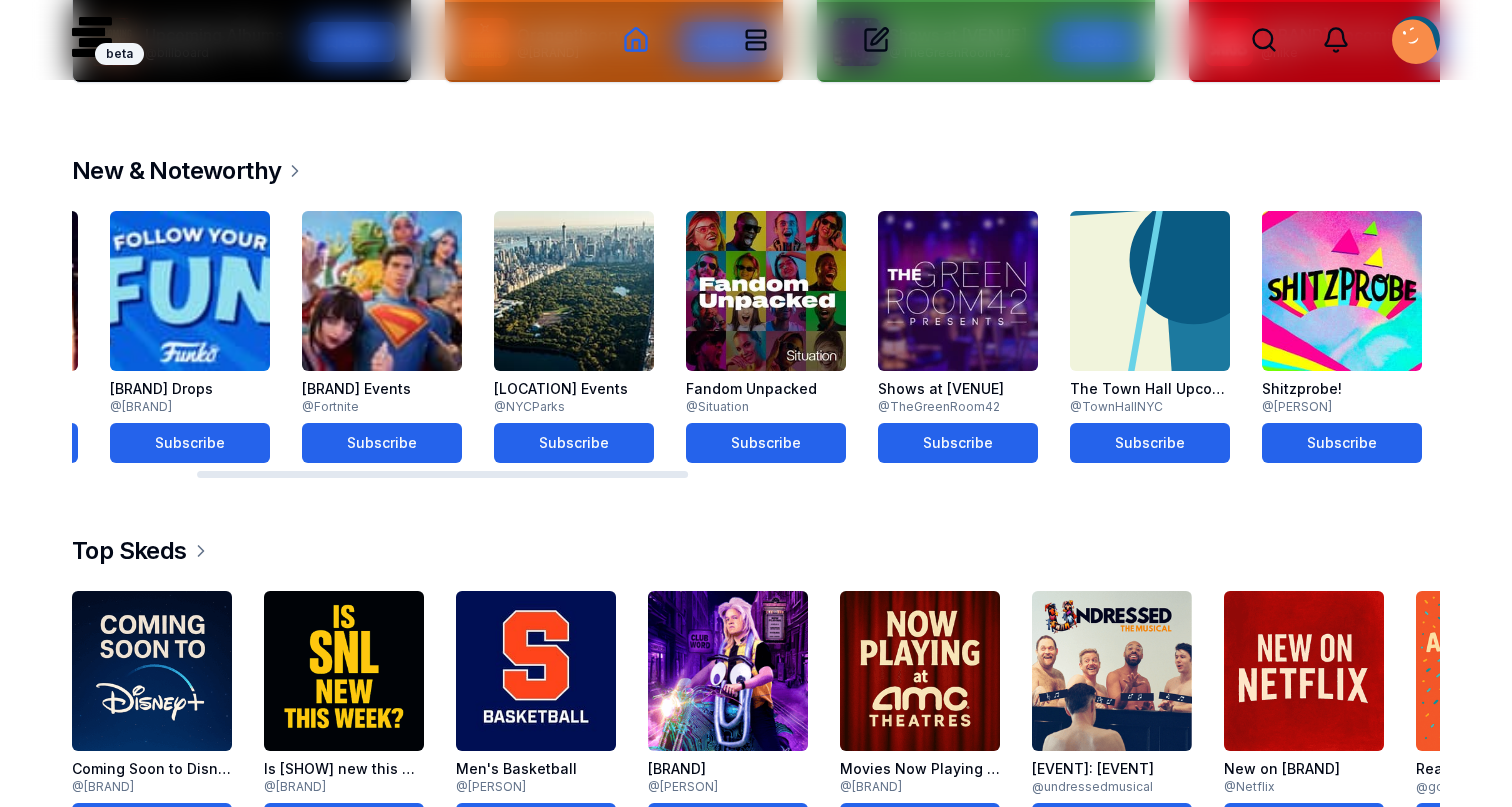 click at bounding box center (574, 291) 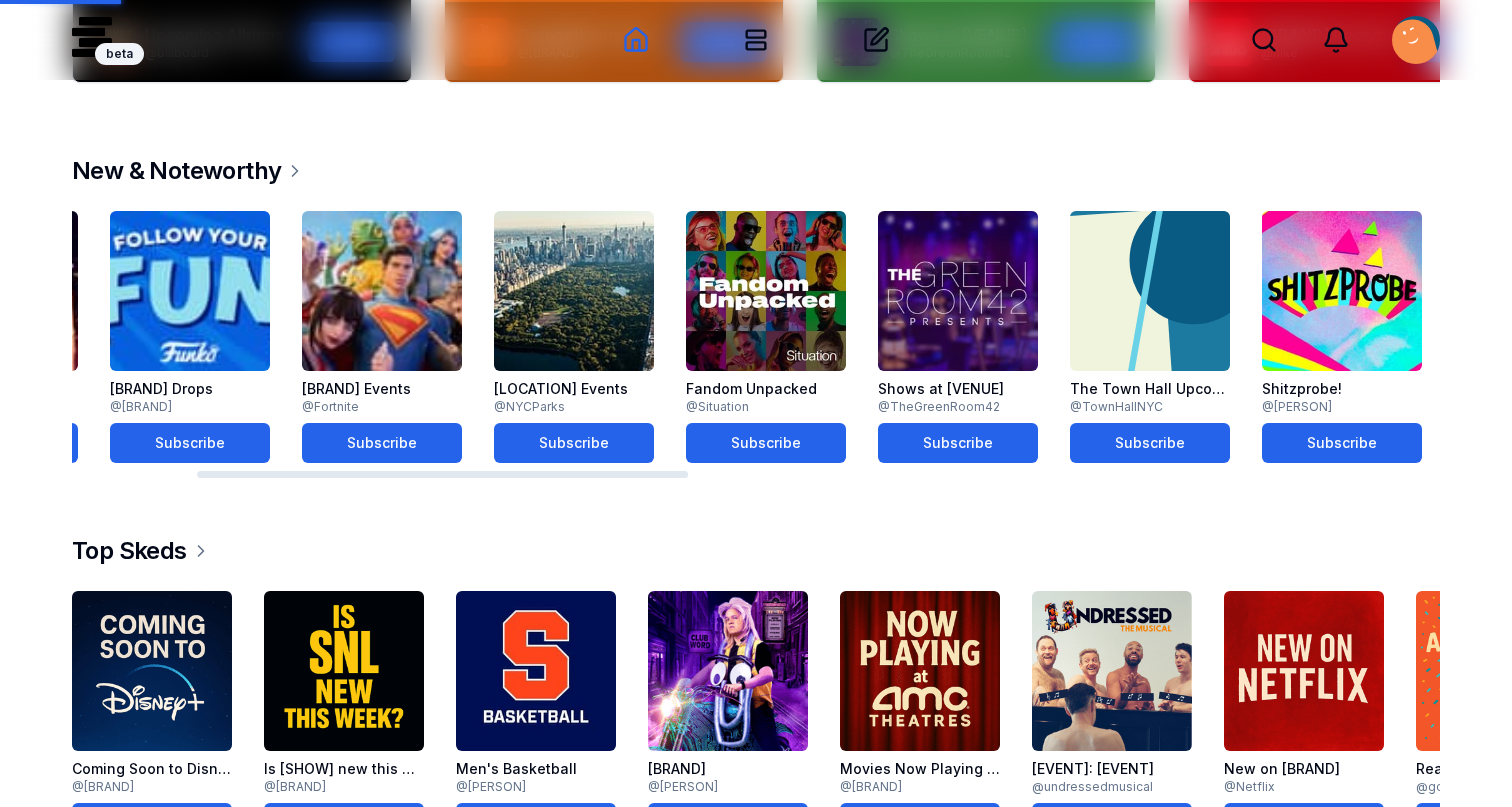scroll, scrollTop: 0, scrollLeft: 0, axis: both 